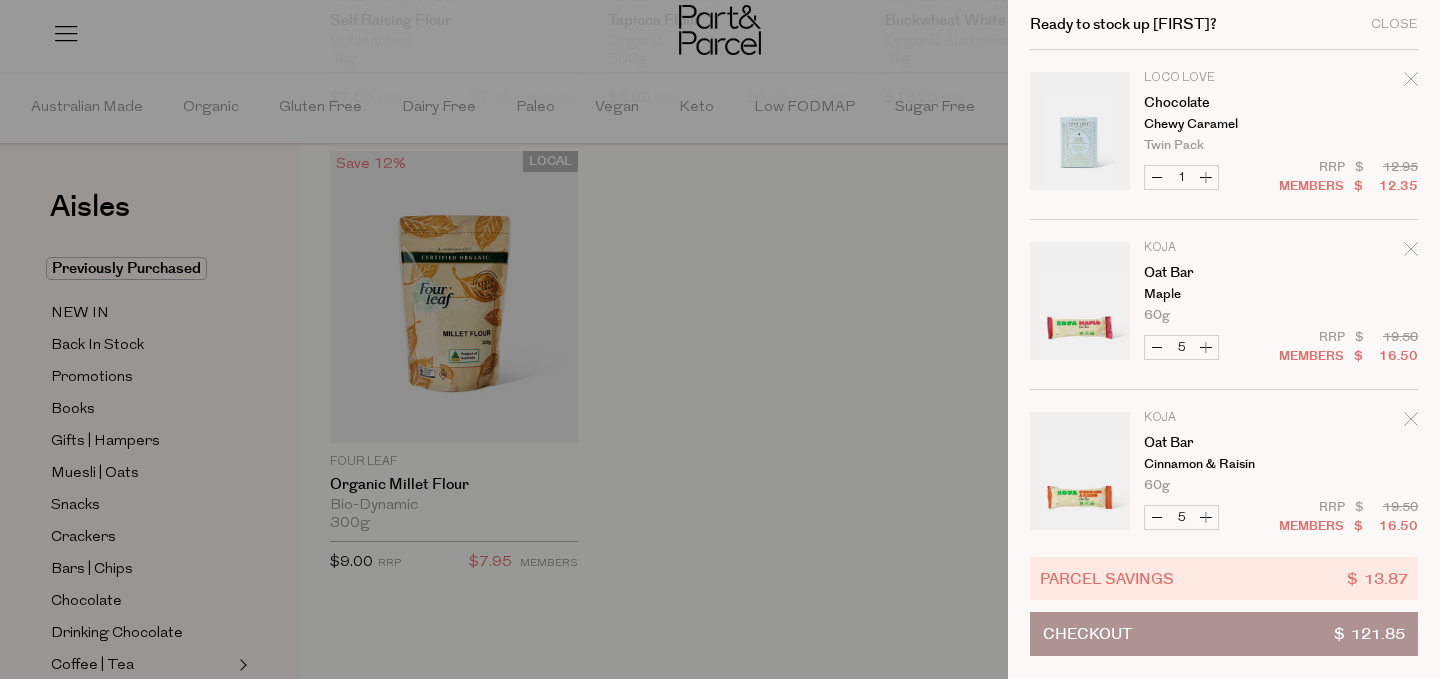 scroll, scrollTop: 5640, scrollLeft: 0, axis: vertical 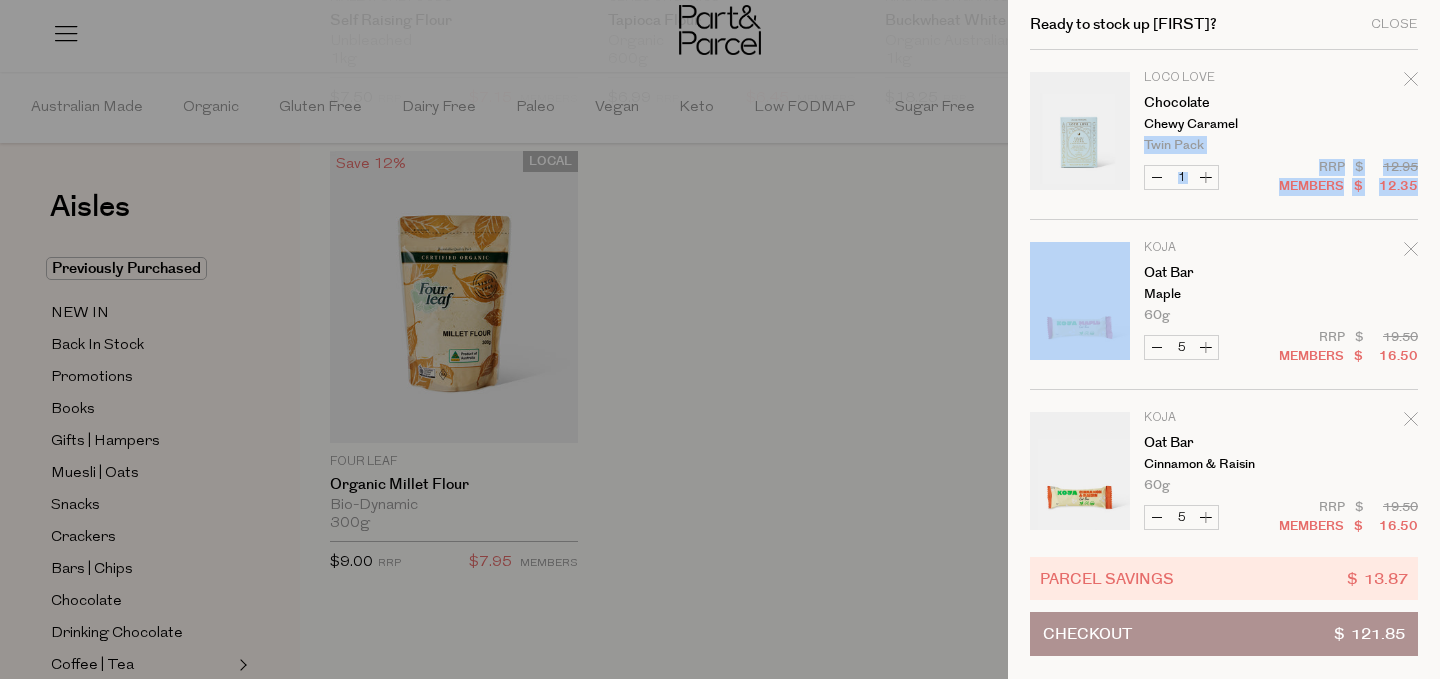 drag, startPoint x: 1269, startPoint y: 133, endPoint x: 1245, endPoint y: 241, distance: 110.63454 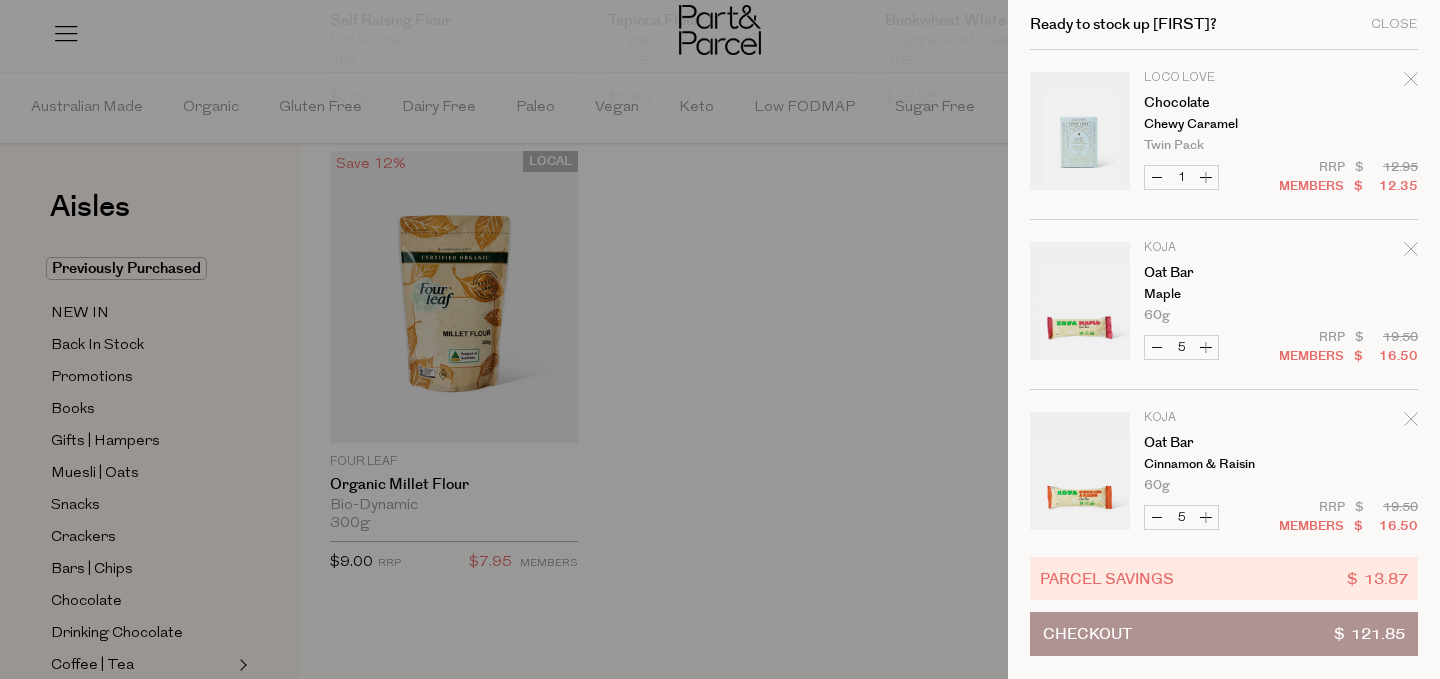 click on "Koja" at bounding box center (1221, 248) 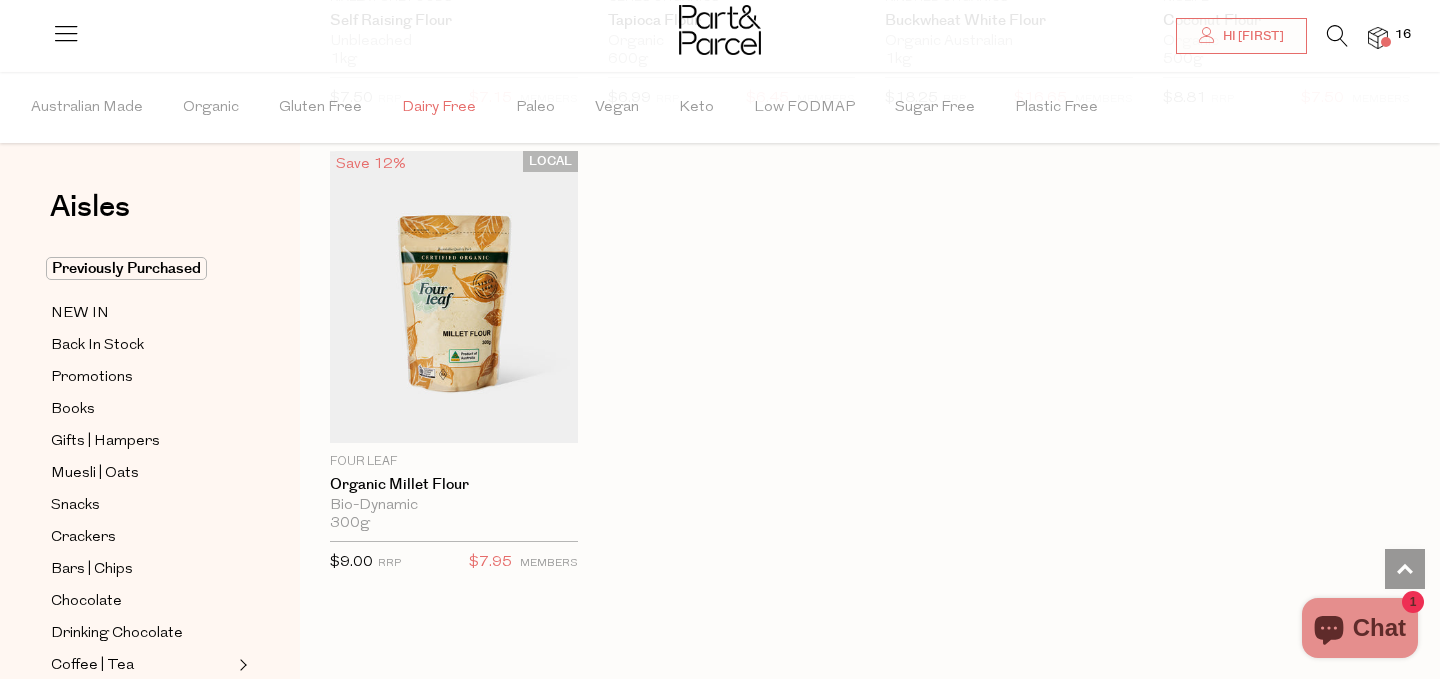 click on "Dairy Free" at bounding box center (439, 108) 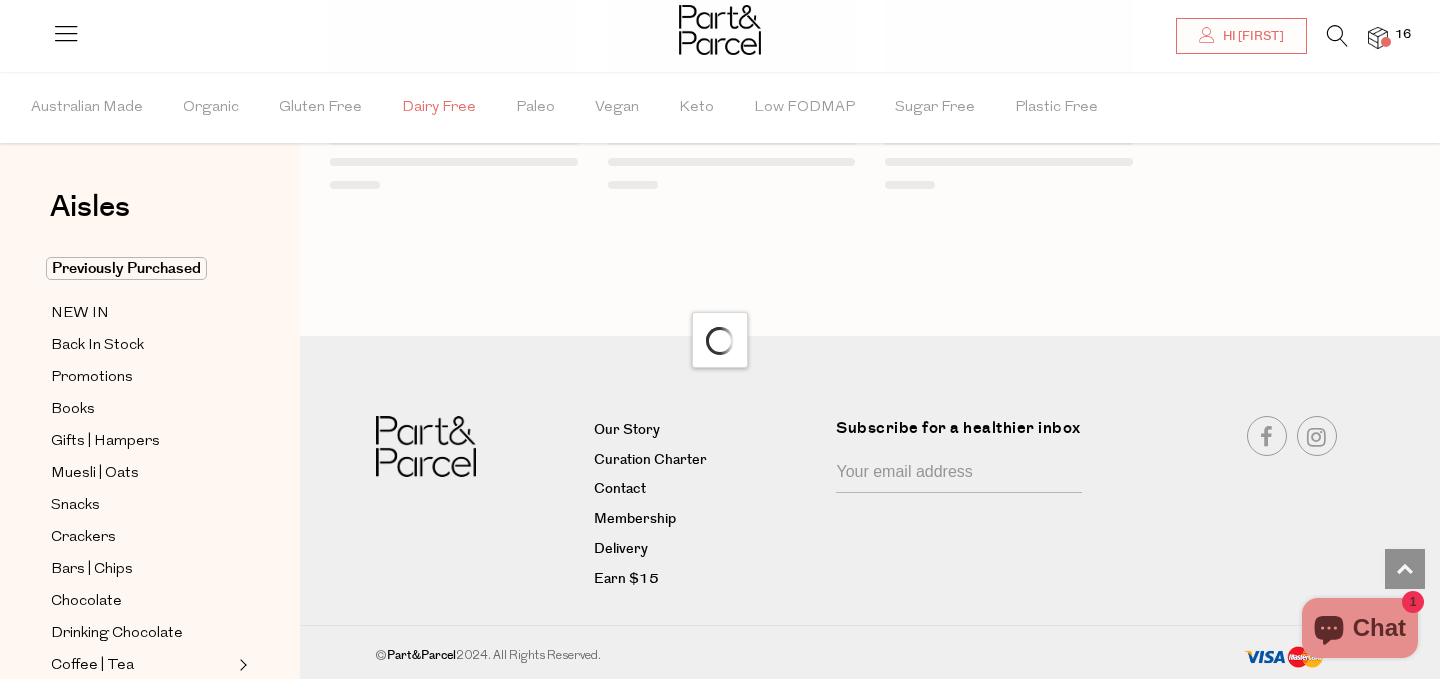 scroll, scrollTop: 1729, scrollLeft: 0, axis: vertical 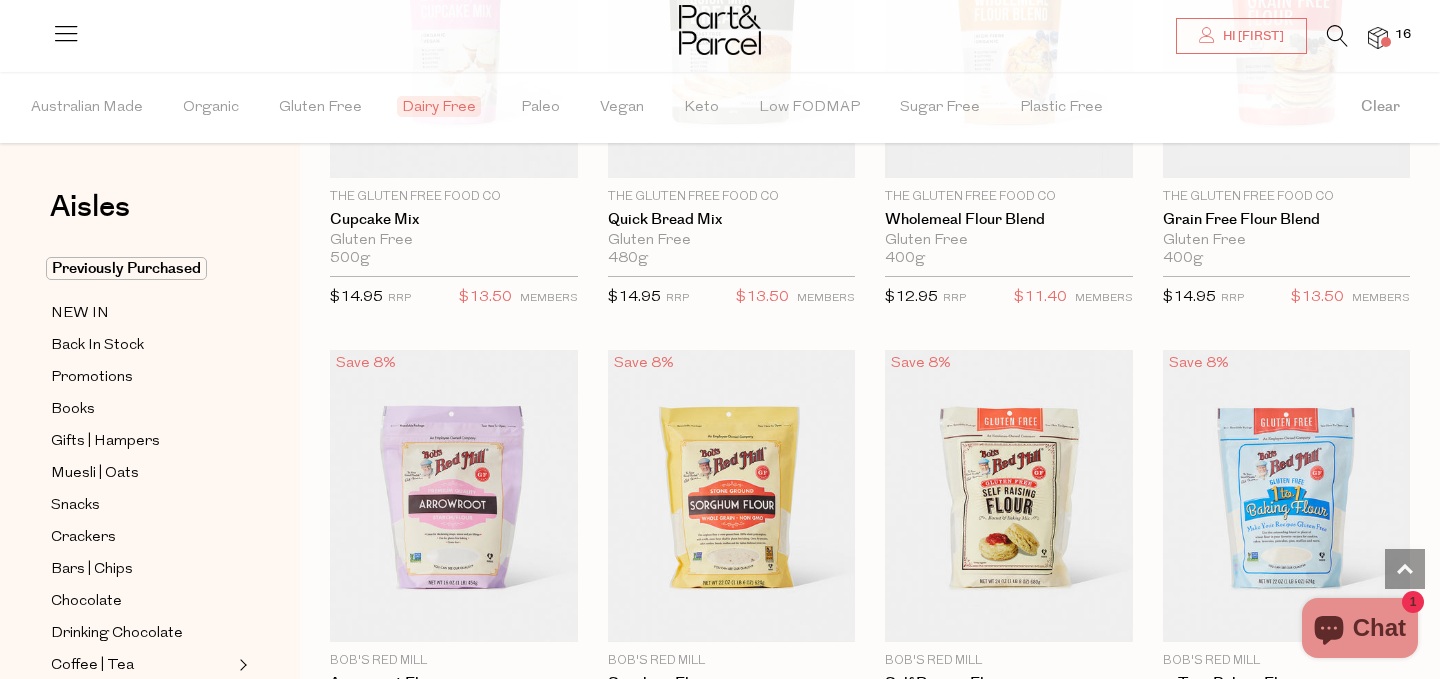 click on "Dairy Free" at bounding box center (439, 106) 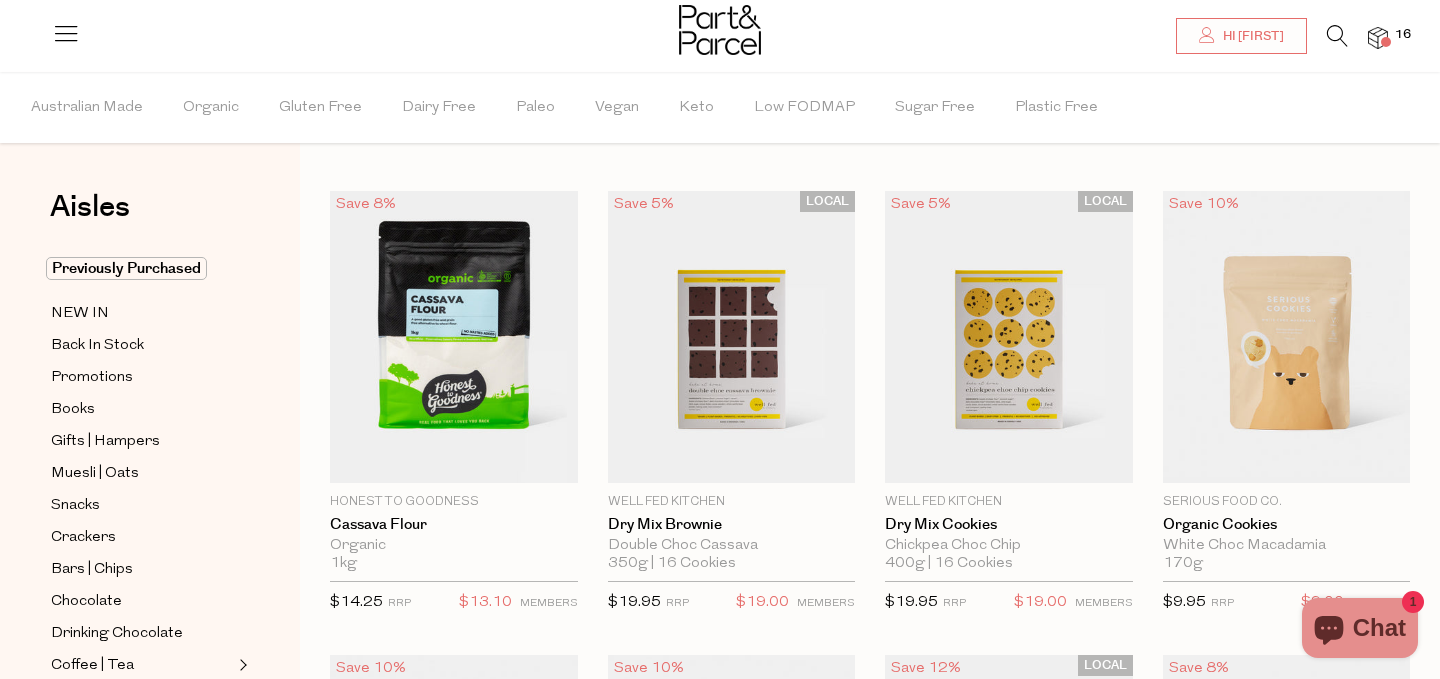scroll, scrollTop: 0, scrollLeft: 0, axis: both 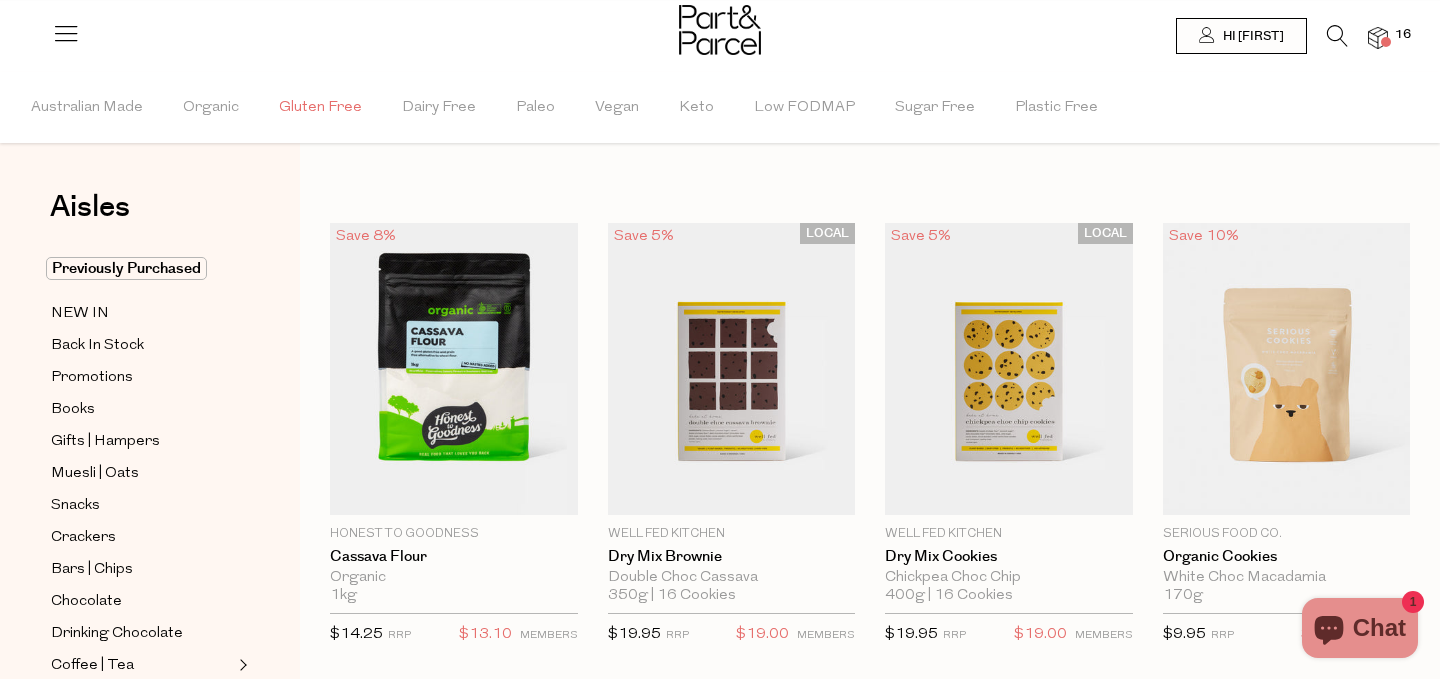 click on "Gluten Free" at bounding box center (320, 108) 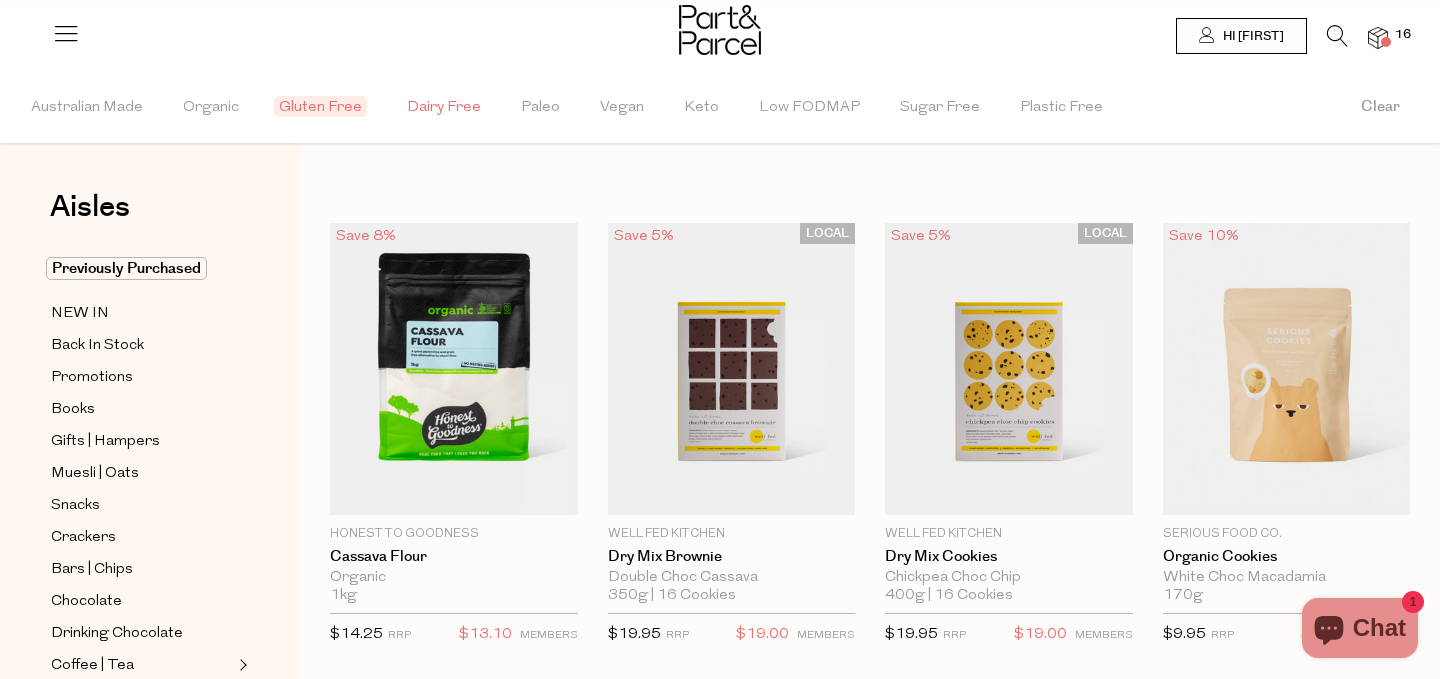 click on "Dairy Free" at bounding box center [444, 108] 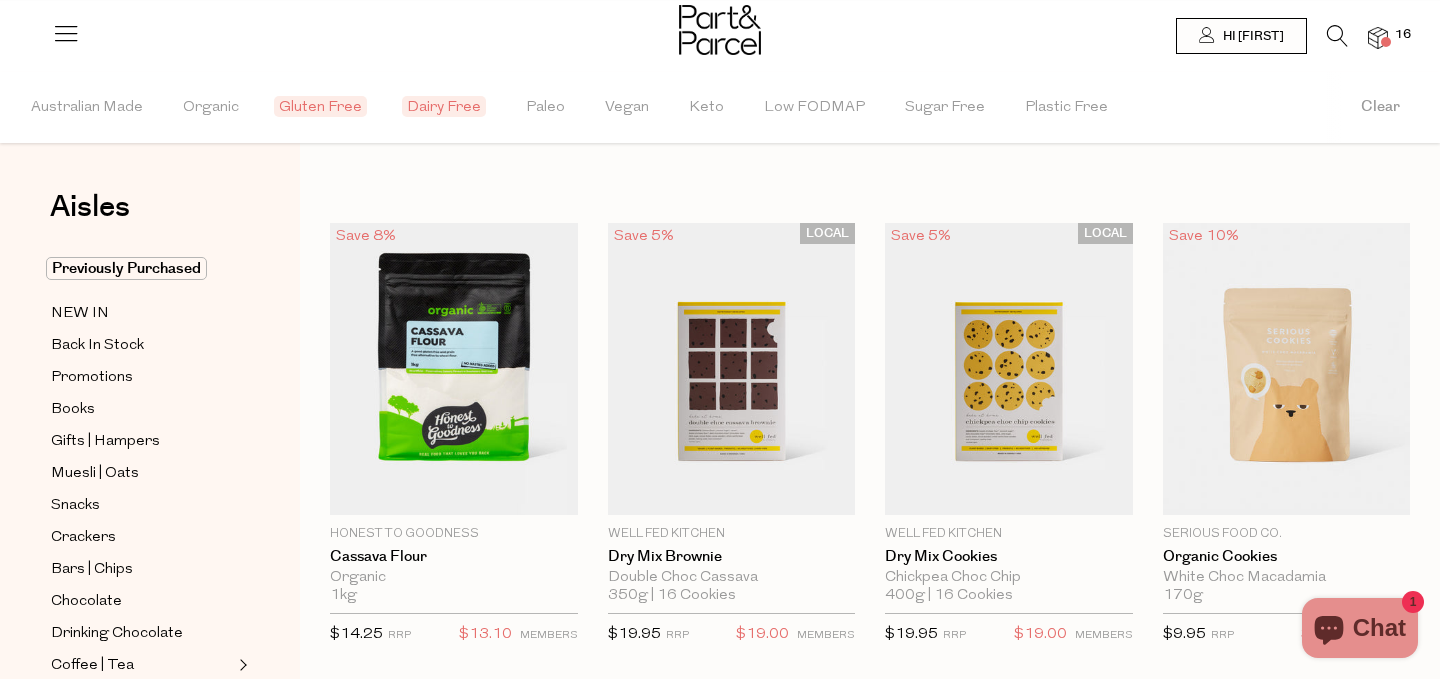 click at bounding box center (1378, 38) 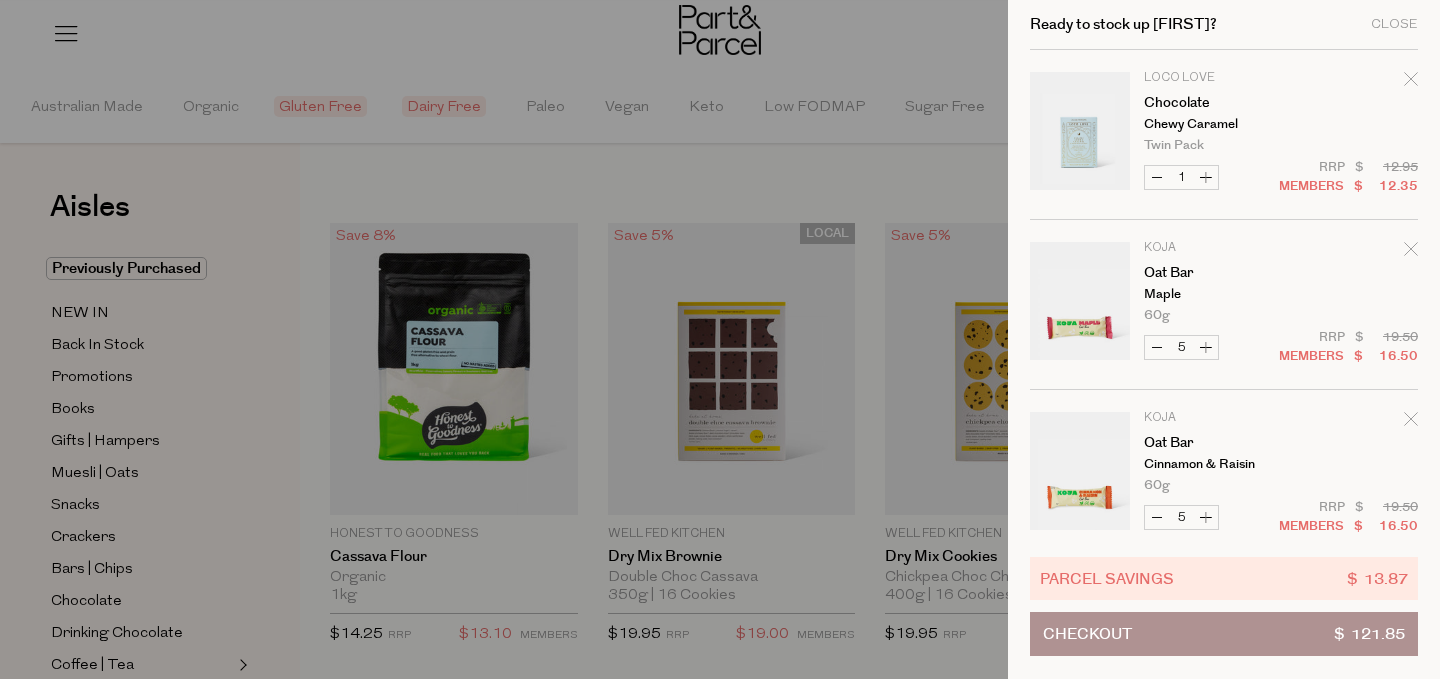 click on "Checkout" at bounding box center [1087, 634] 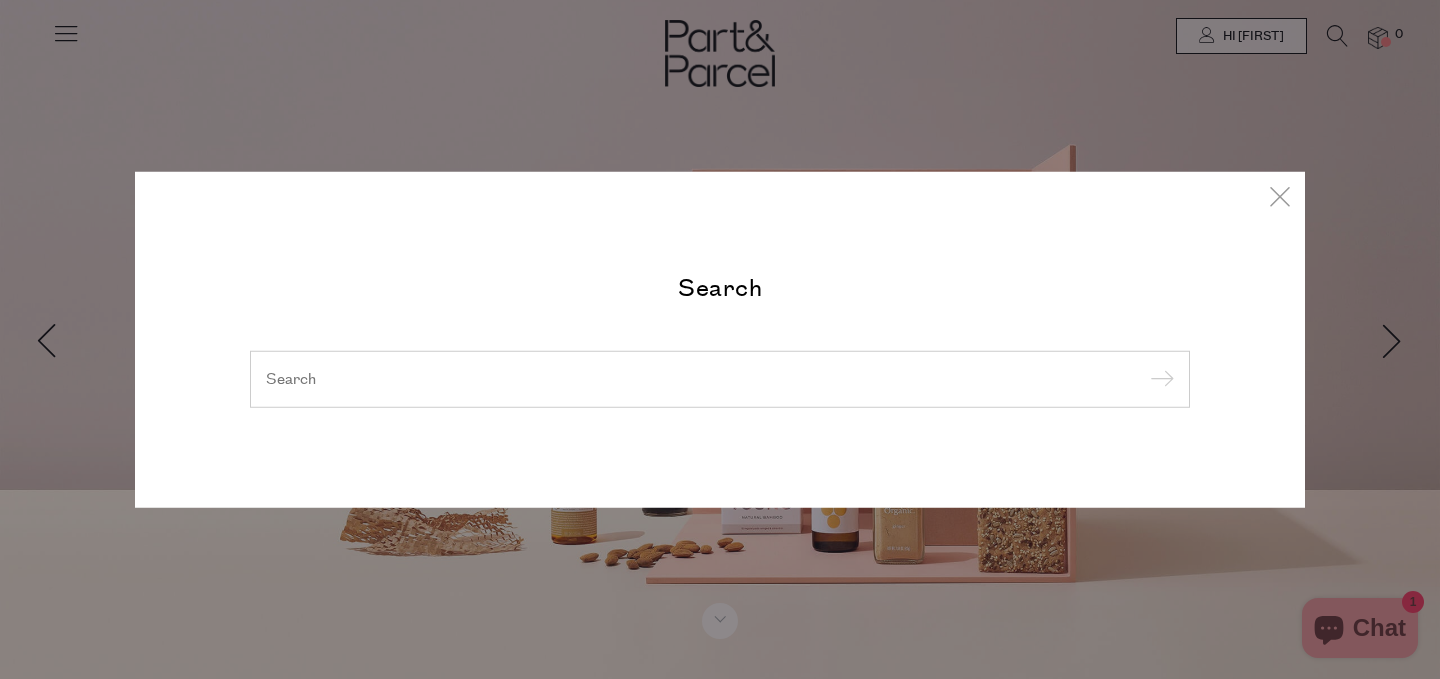 scroll, scrollTop: 0, scrollLeft: 0, axis: both 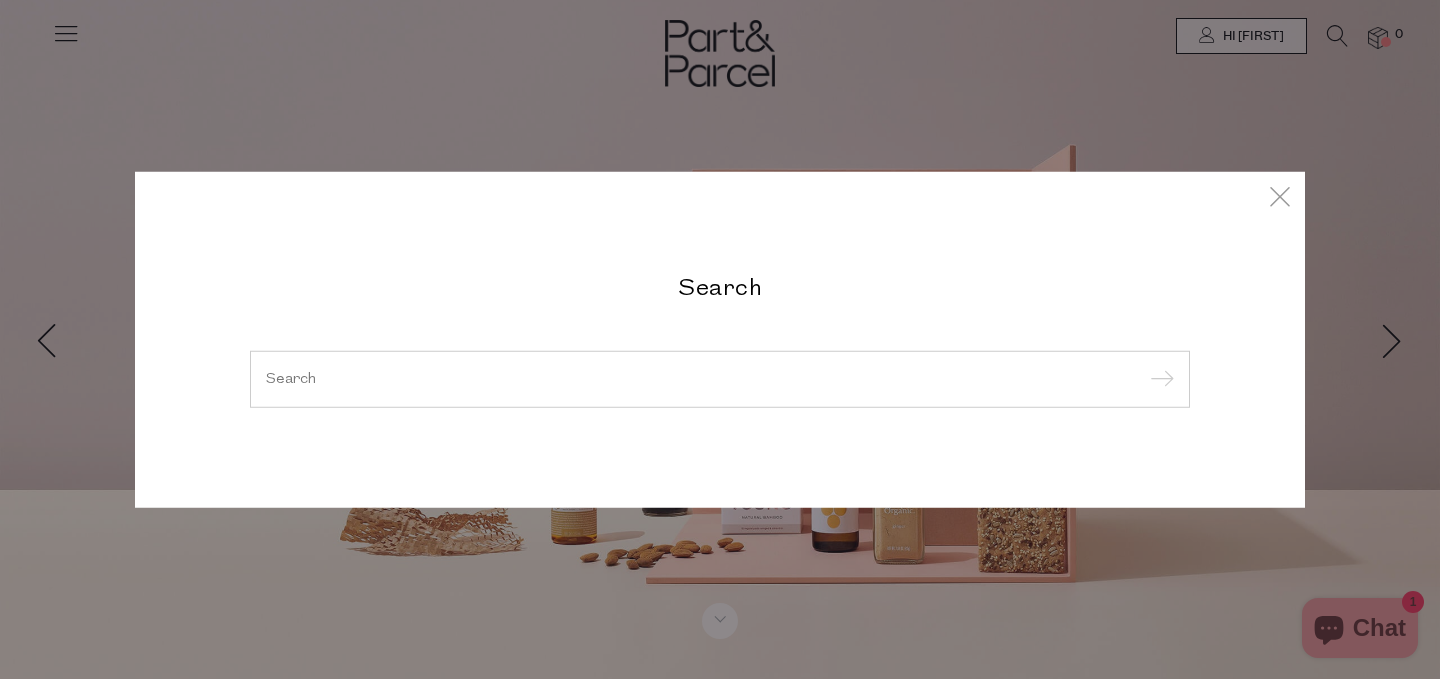 click at bounding box center [720, 379] 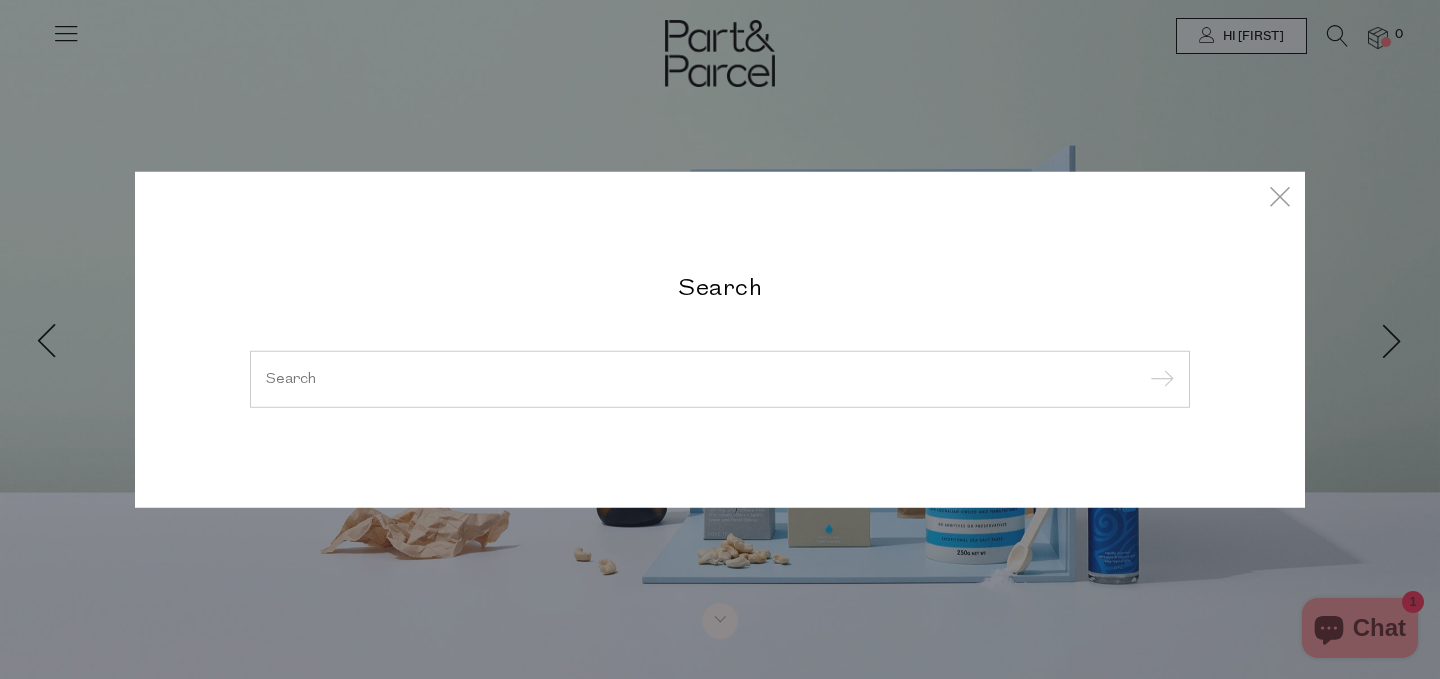 click at bounding box center (720, 378) 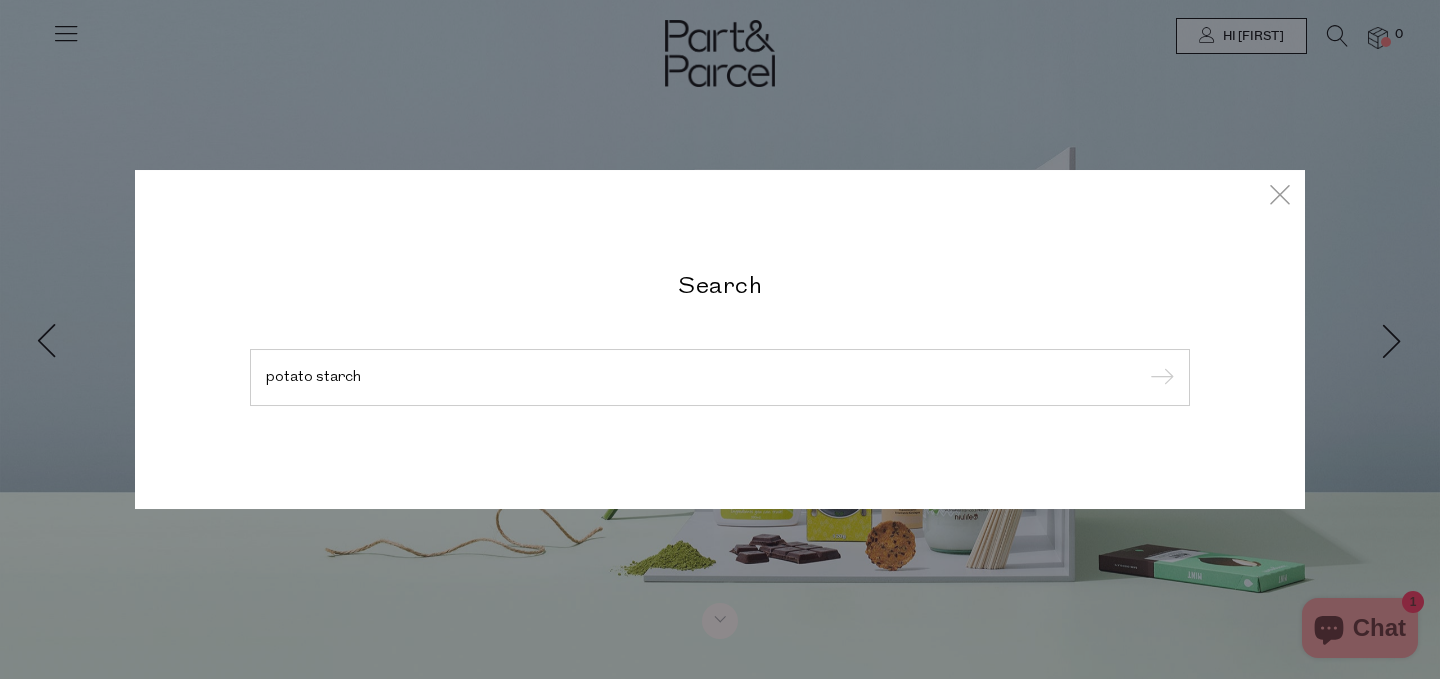 type on "potato starch" 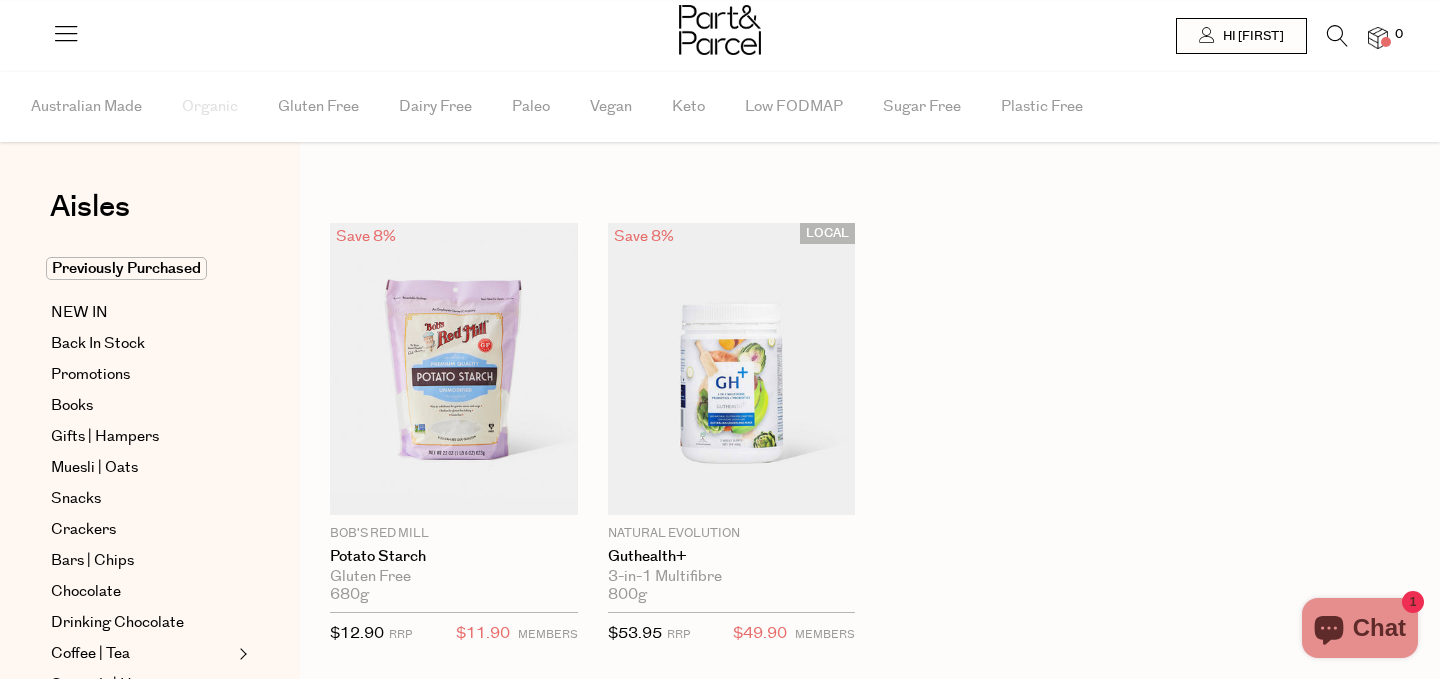 scroll, scrollTop: 0, scrollLeft: 0, axis: both 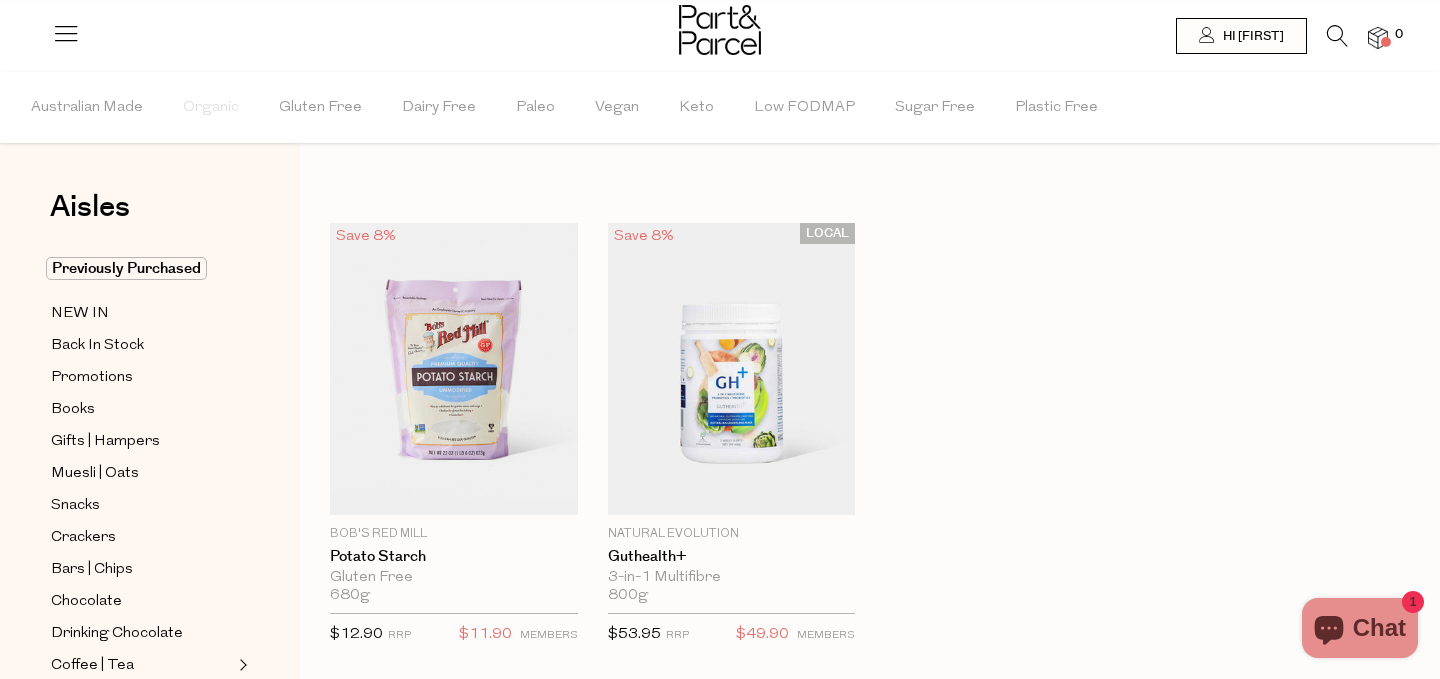 click on "Save 8%
1
Add To Parcel
Bob's Red Mill
Potato Starch
Gluten Free
680g
{{max_qty_message}}
$12.90 RRP $11.90   MEMBERS" at bounding box center (855, 455) 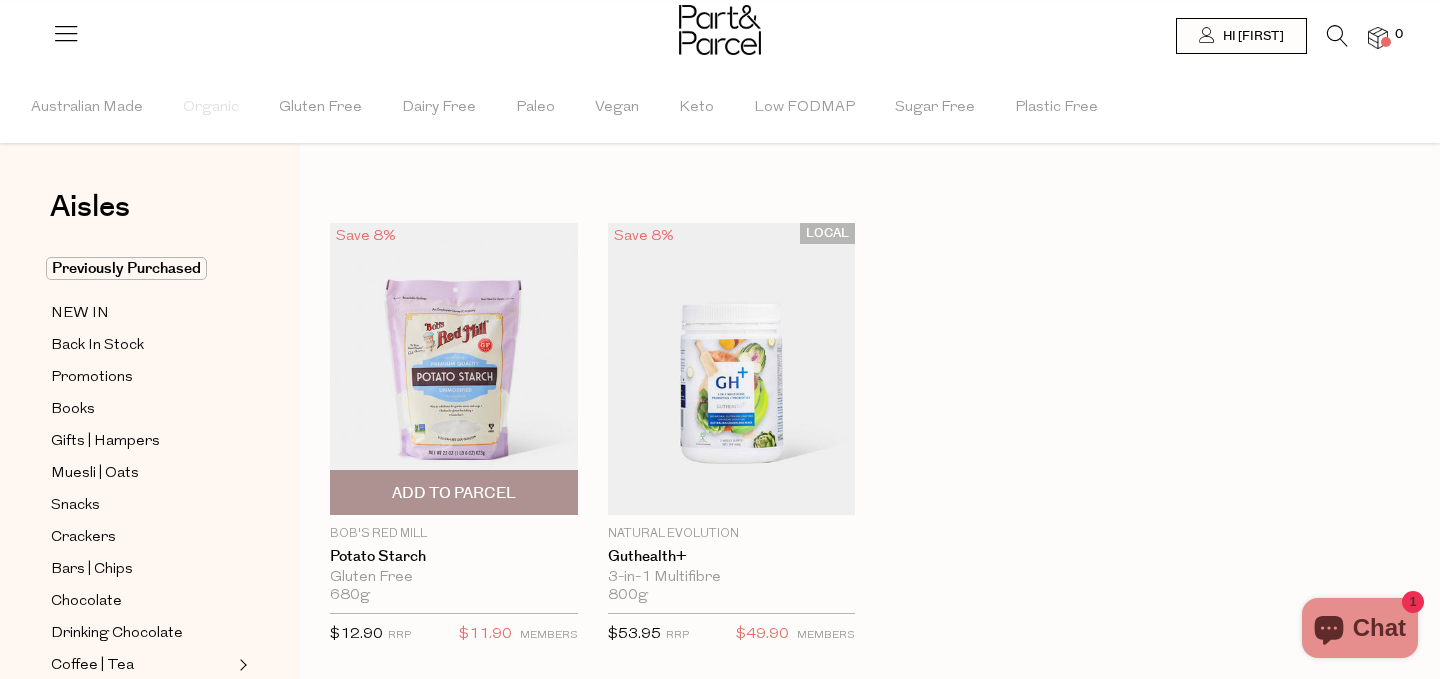 click at bounding box center [454, 369] 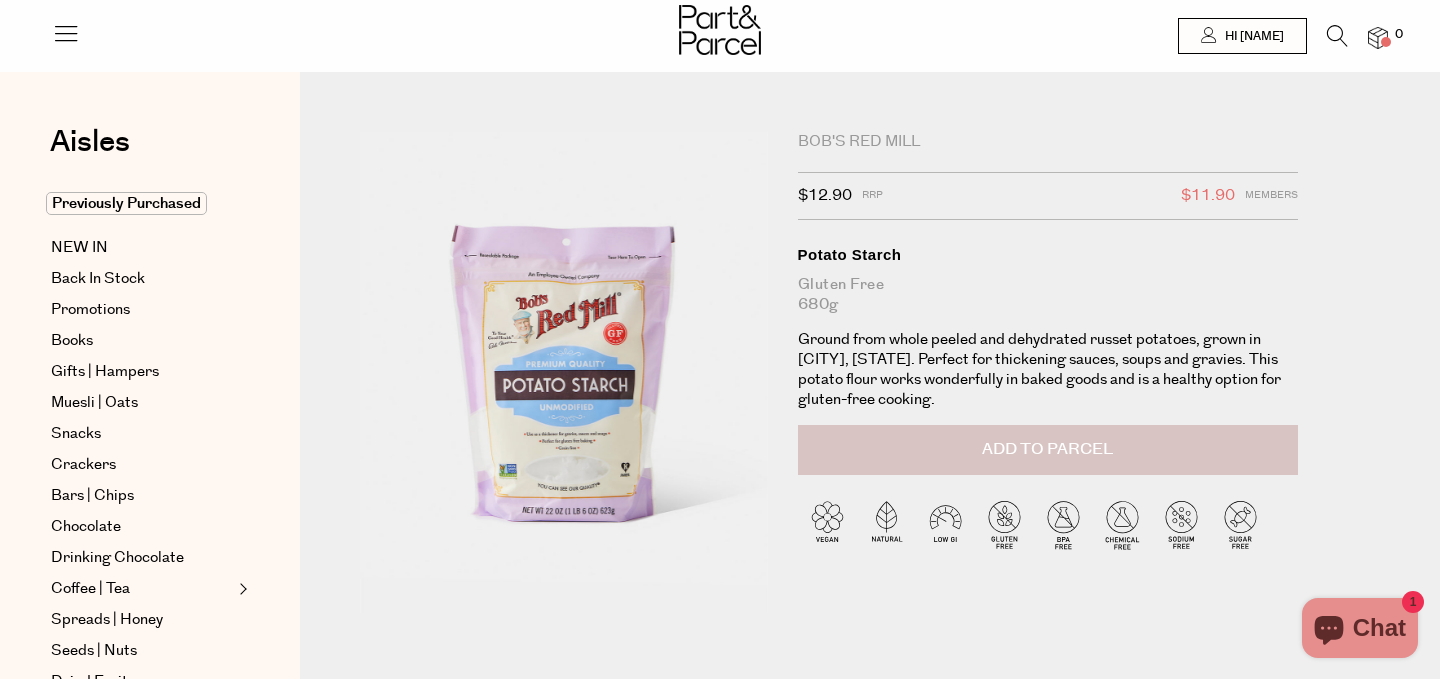 scroll, scrollTop: 0, scrollLeft: 0, axis: both 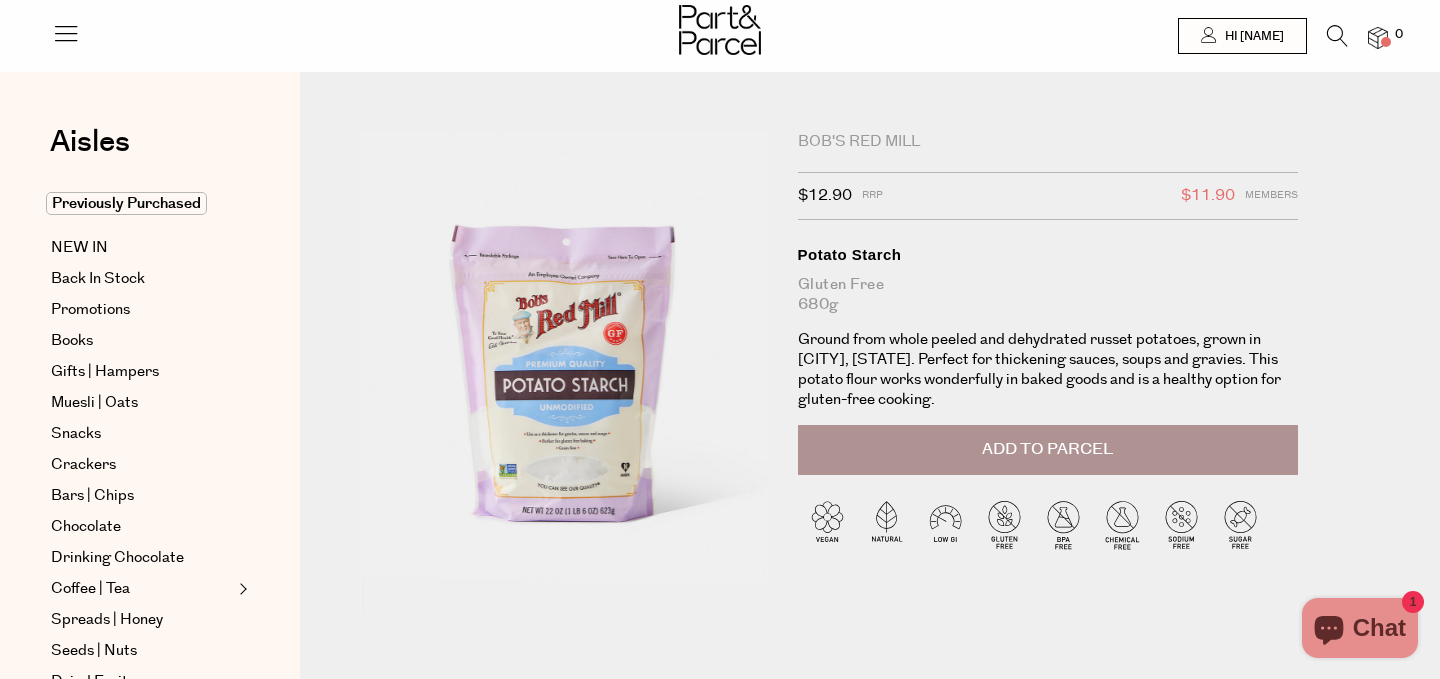 click on "Add to Parcel" at bounding box center [1048, 450] 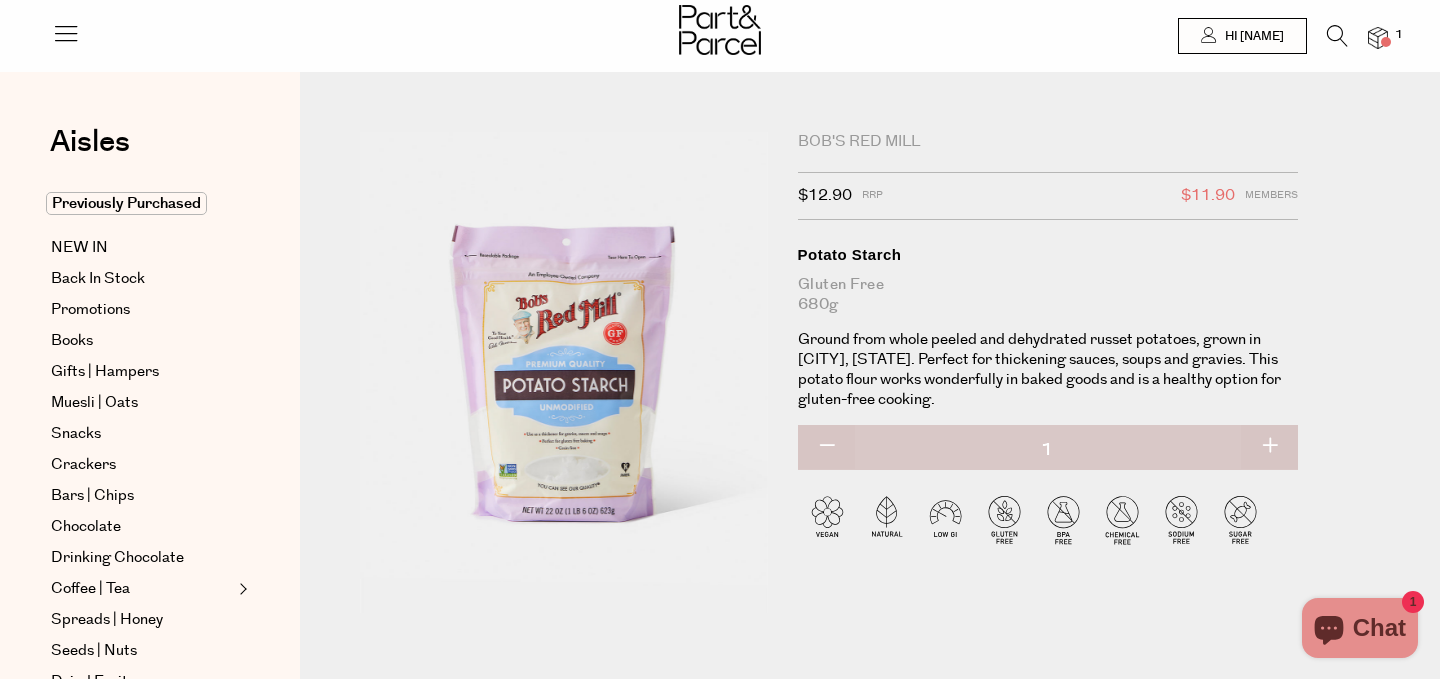 click at bounding box center (1337, 36) 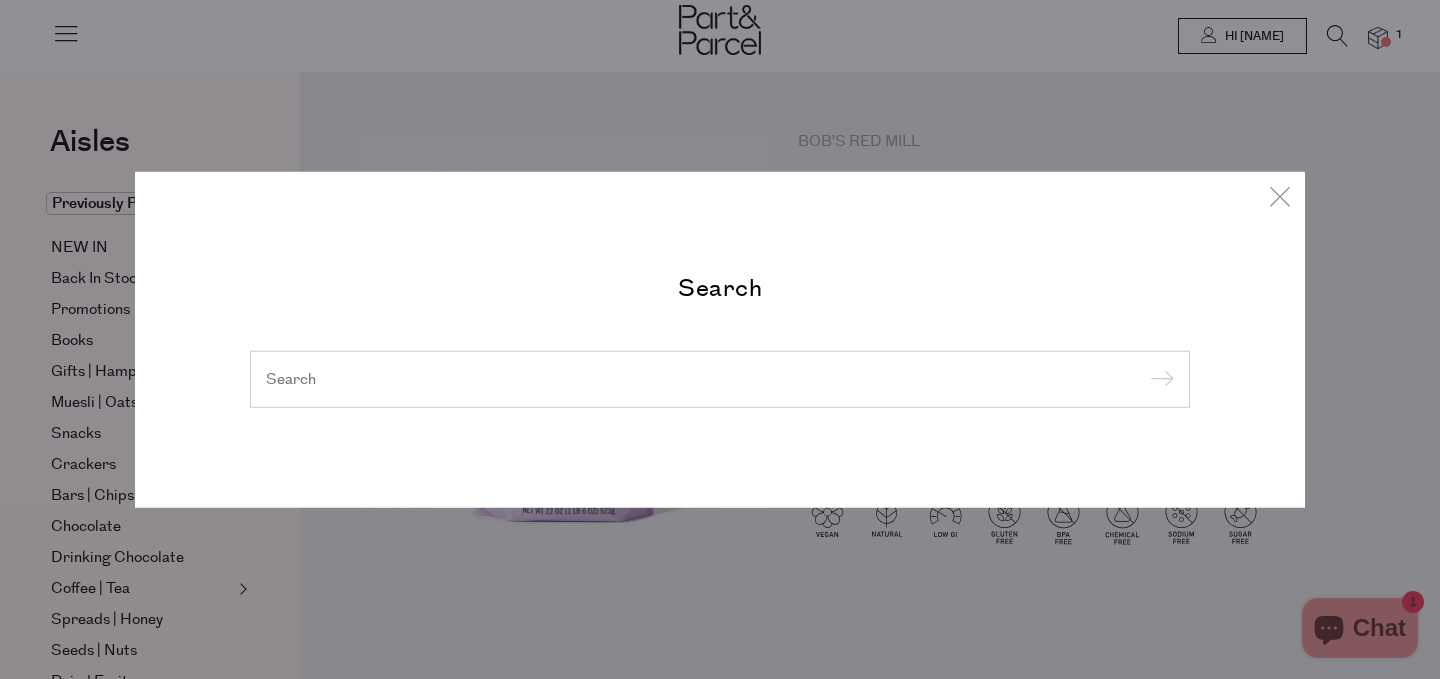 click at bounding box center (720, 378) 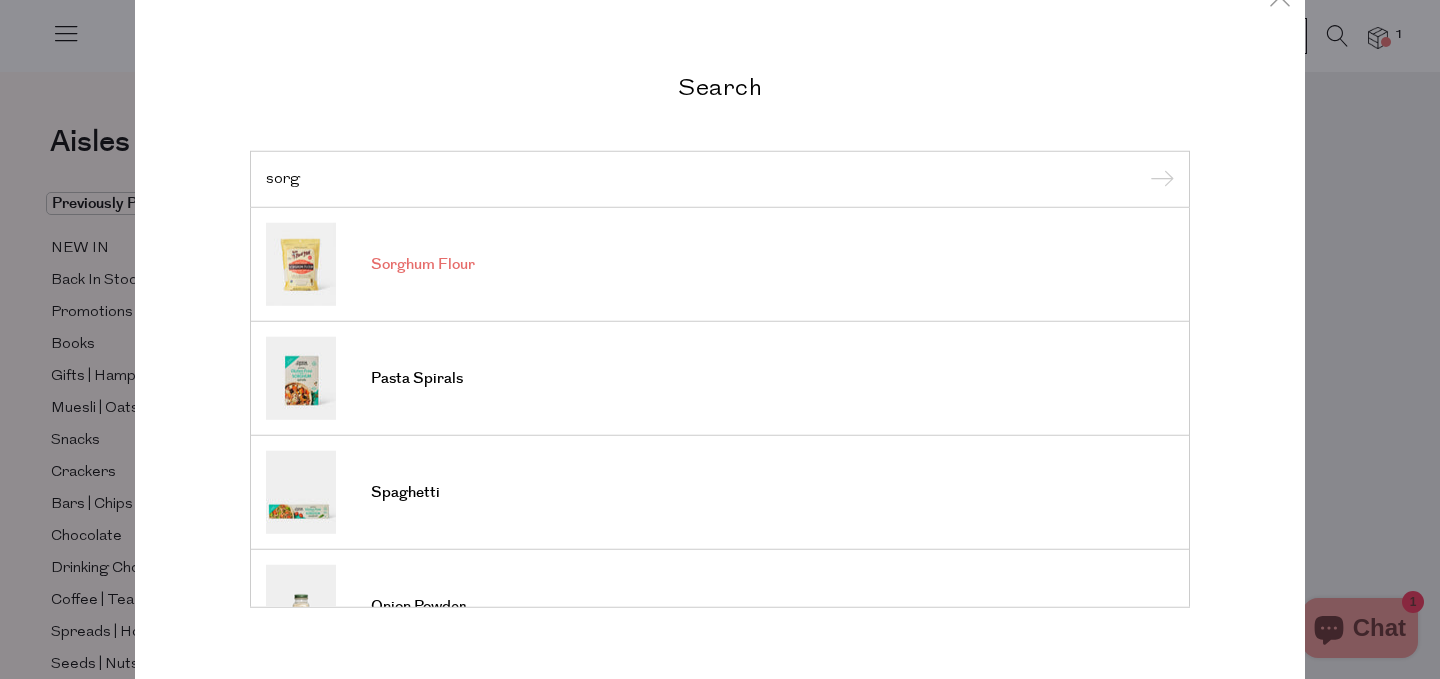type on "sorg" 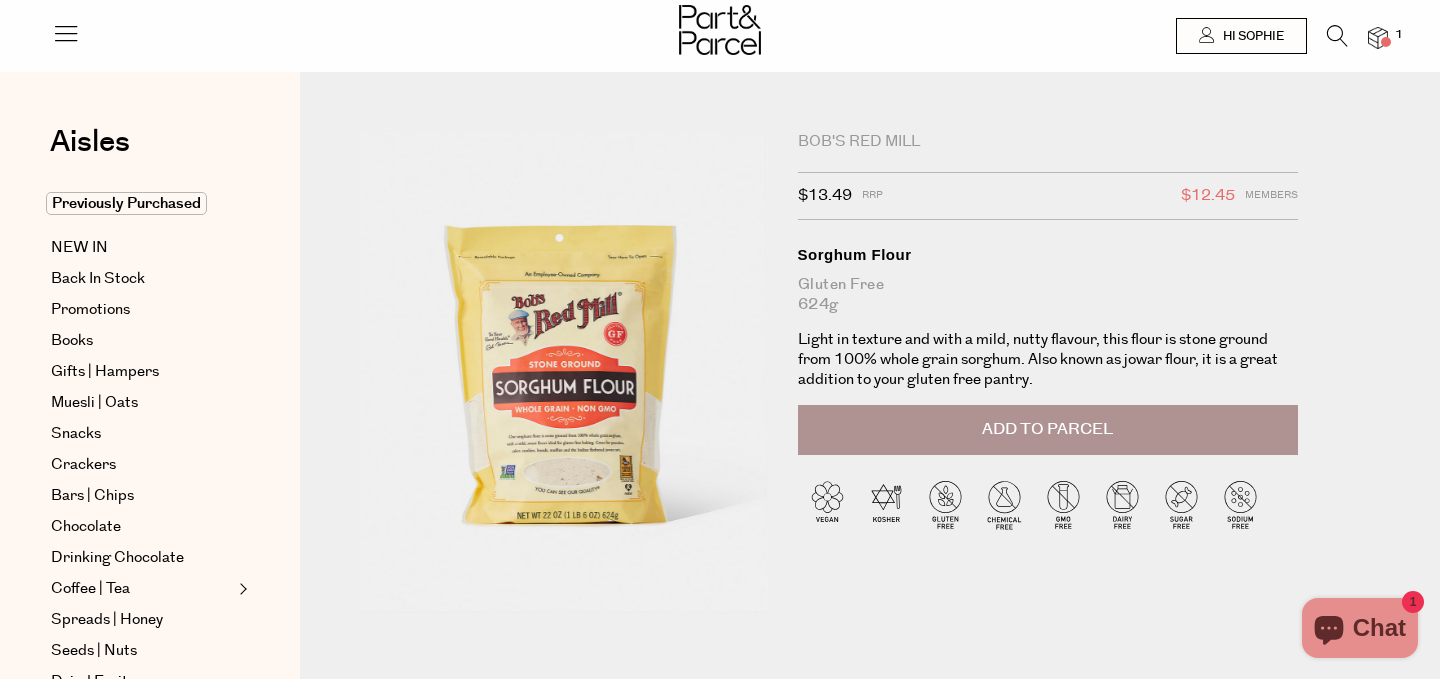 scroll, scrollTop: 0, scrollLeft: 0, axis: both 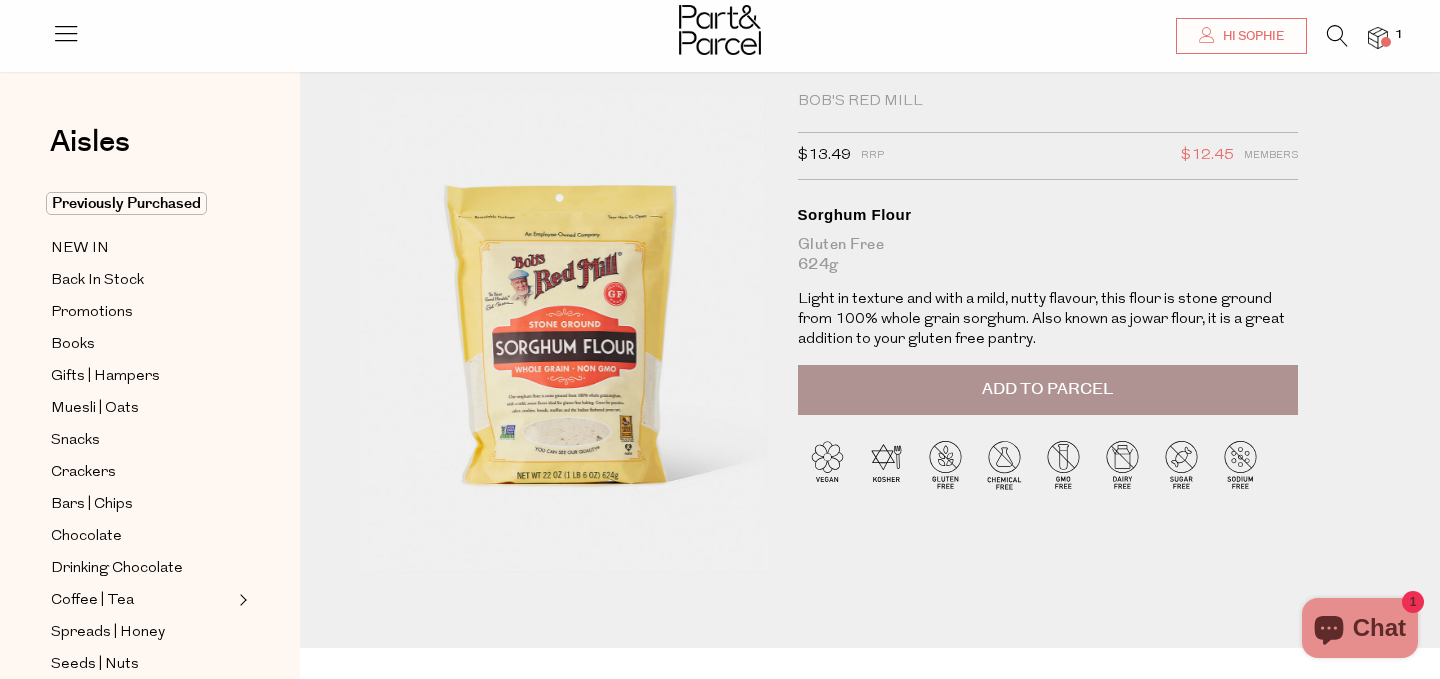click 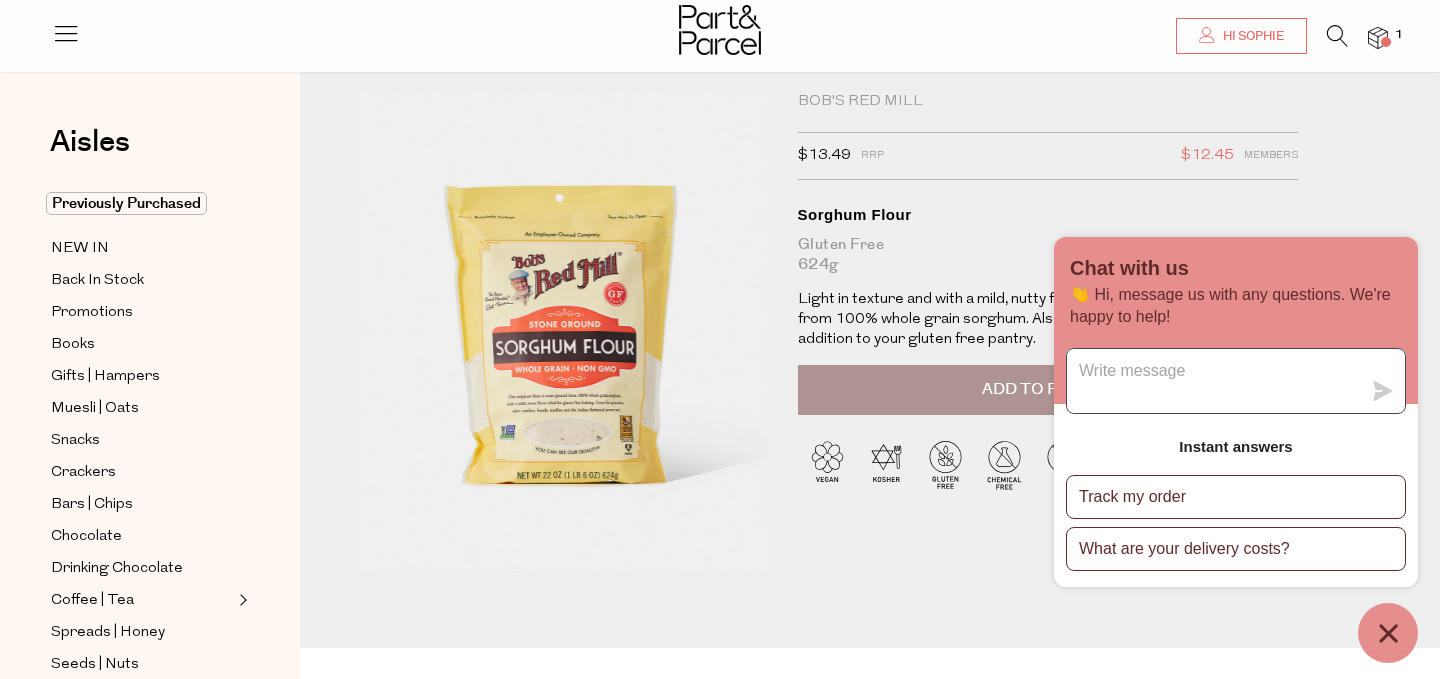 click at bounding box center [1214, 381] 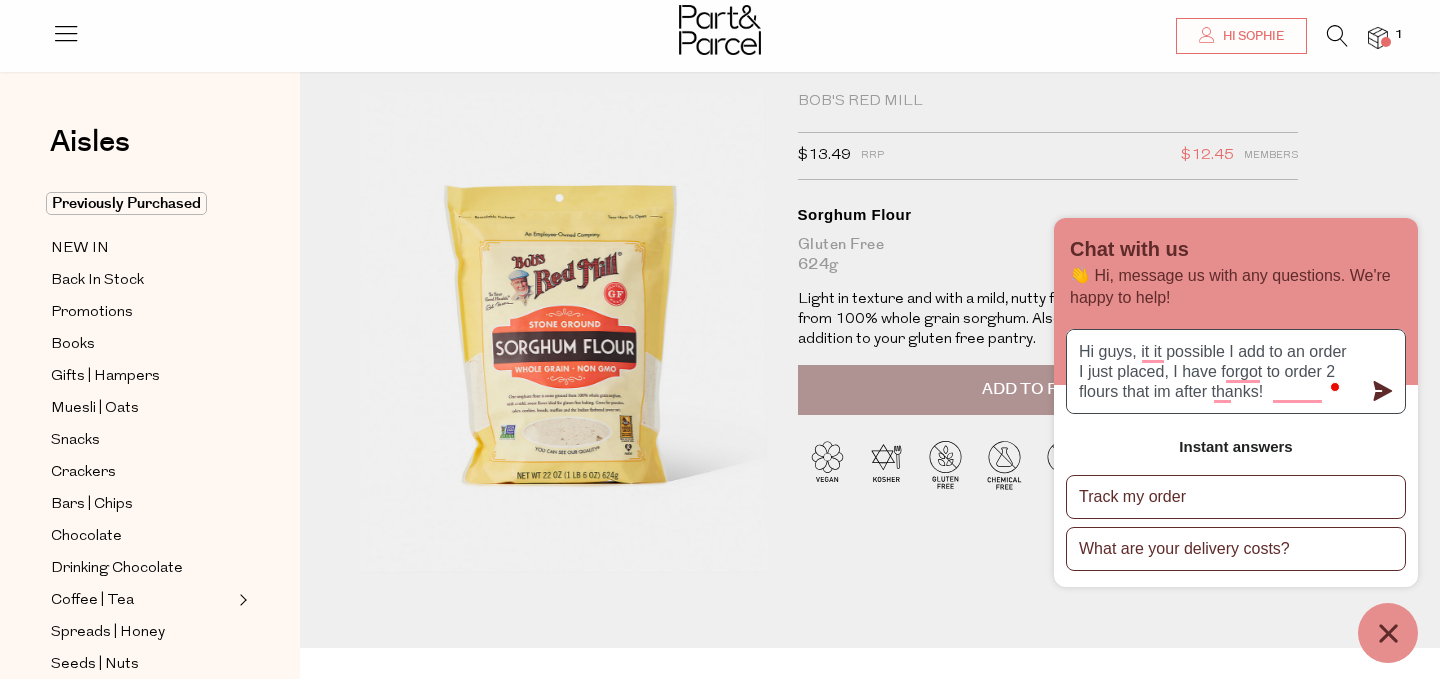 type on "Hi guys, it it possible I add to an order I just placed, I have forgot to order 2 flours that im after thanks!" 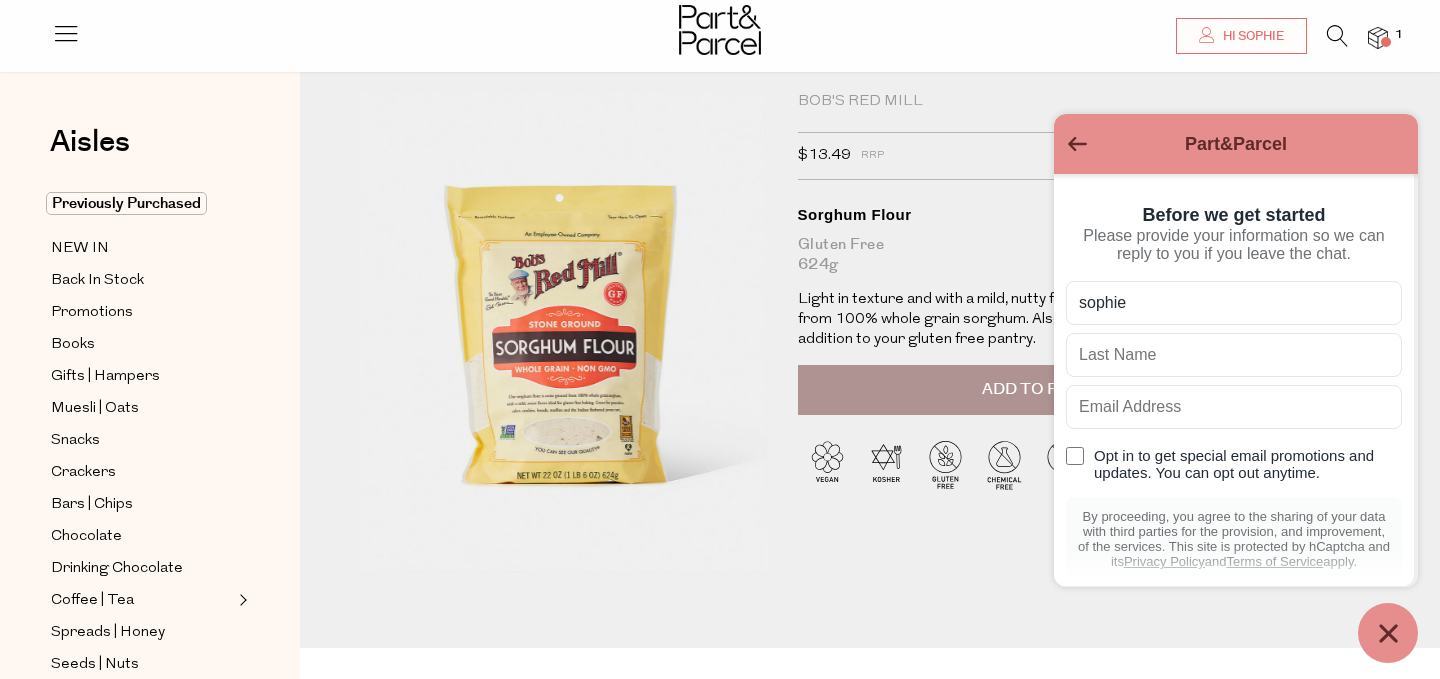 type on "sophie" 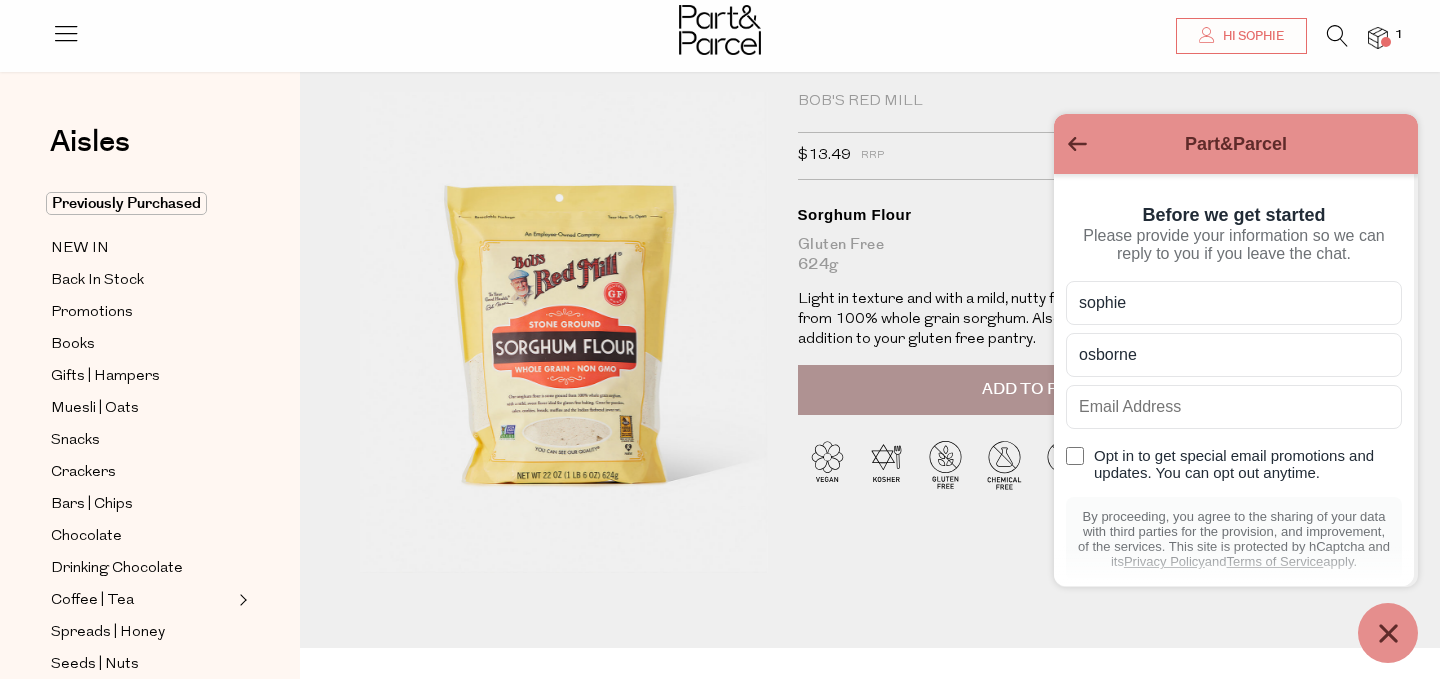 type on "osborne" 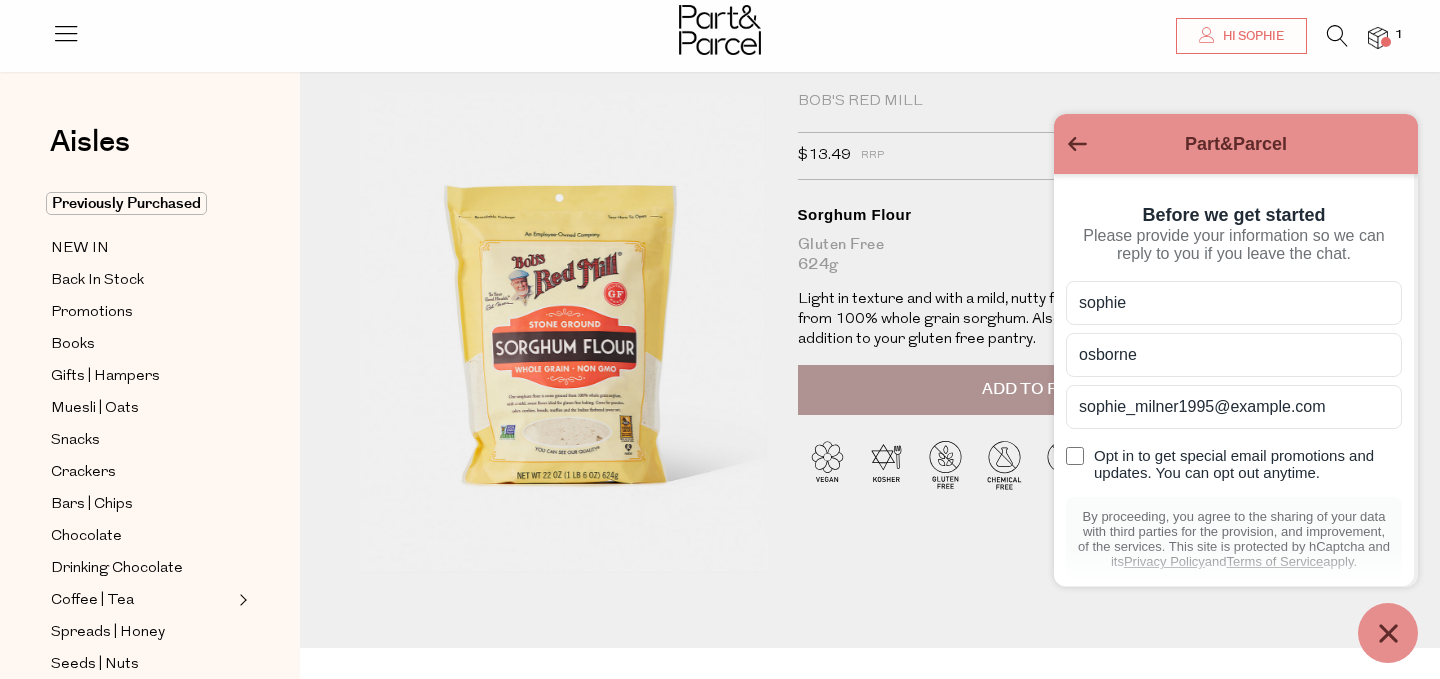 click on "By proceeding, you agree to the sharing of your data with third parties for the provision, and improvement, of the services. This site is protected by hCaptcha and its  Privacy Policy  and  Terms of Service  apply." 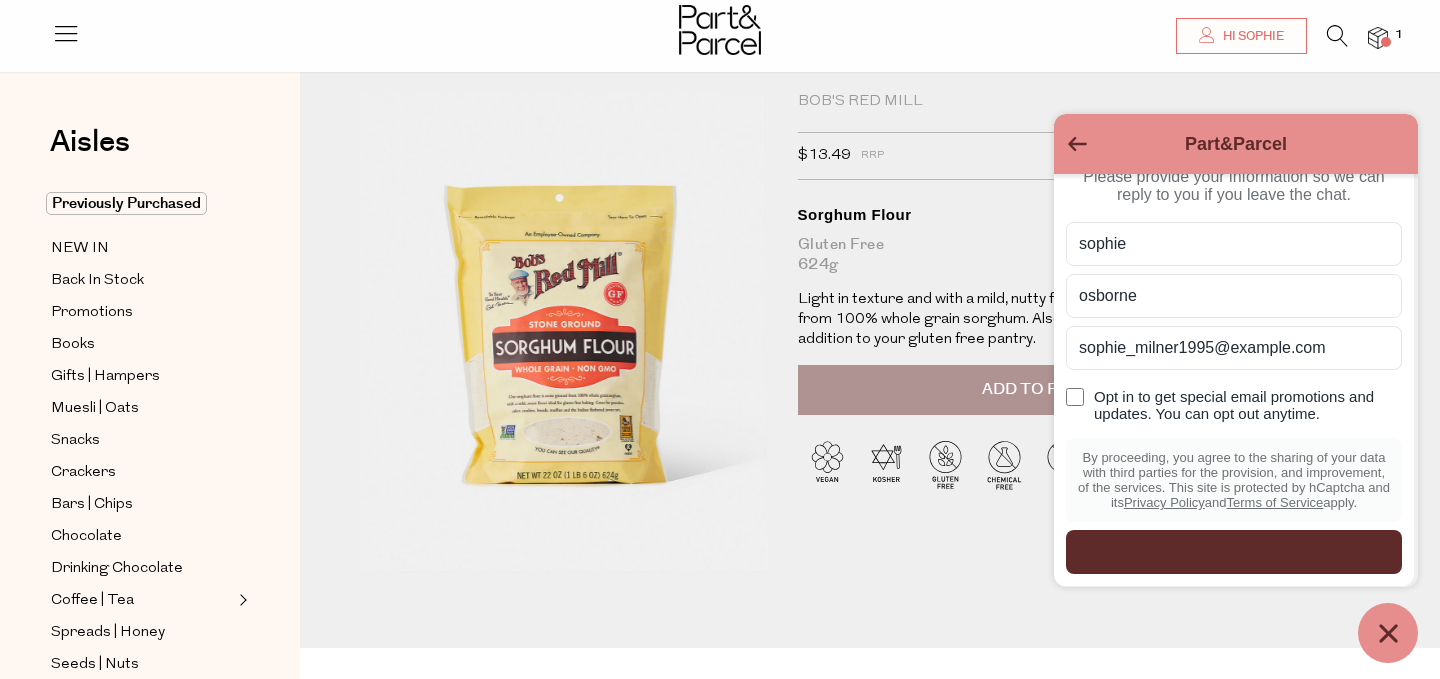 scroll, scrollTop: 81, scrollLeft: 0, axis: vertical 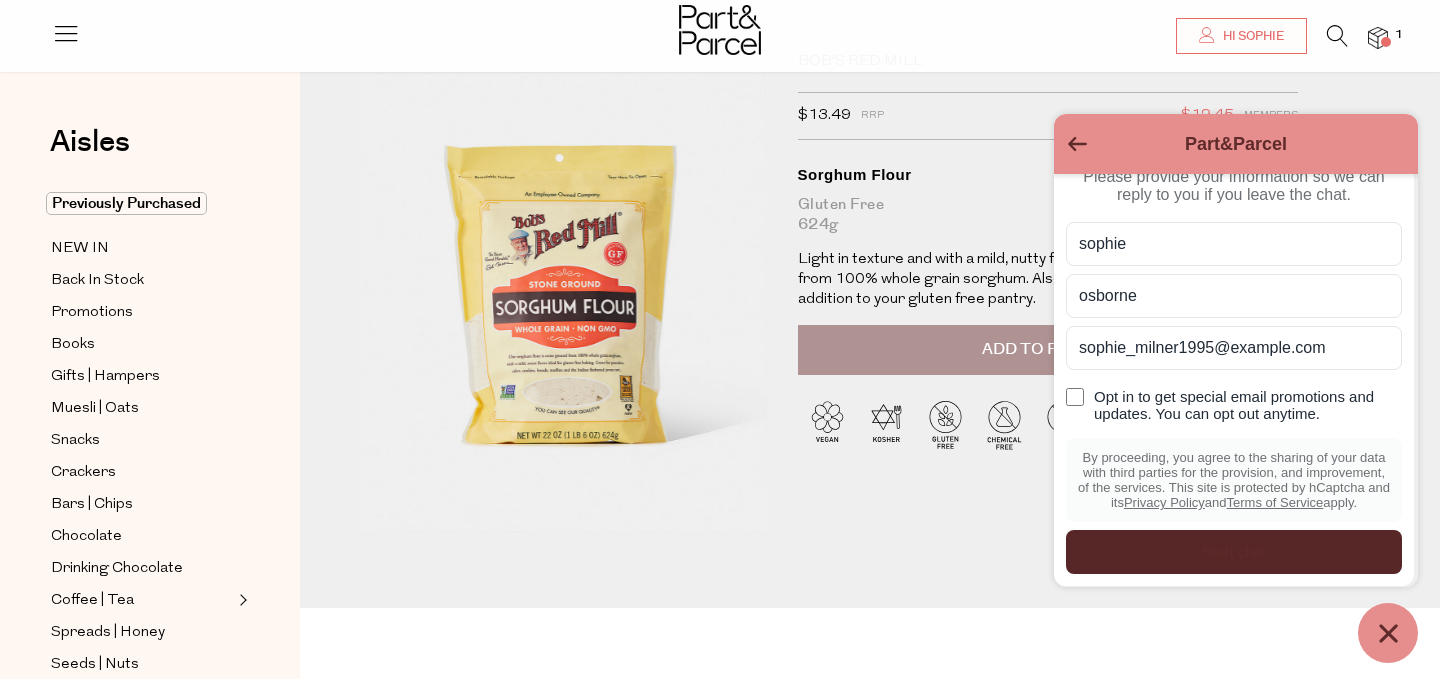click on "Start chat" at bounding box center [1234, 552] 